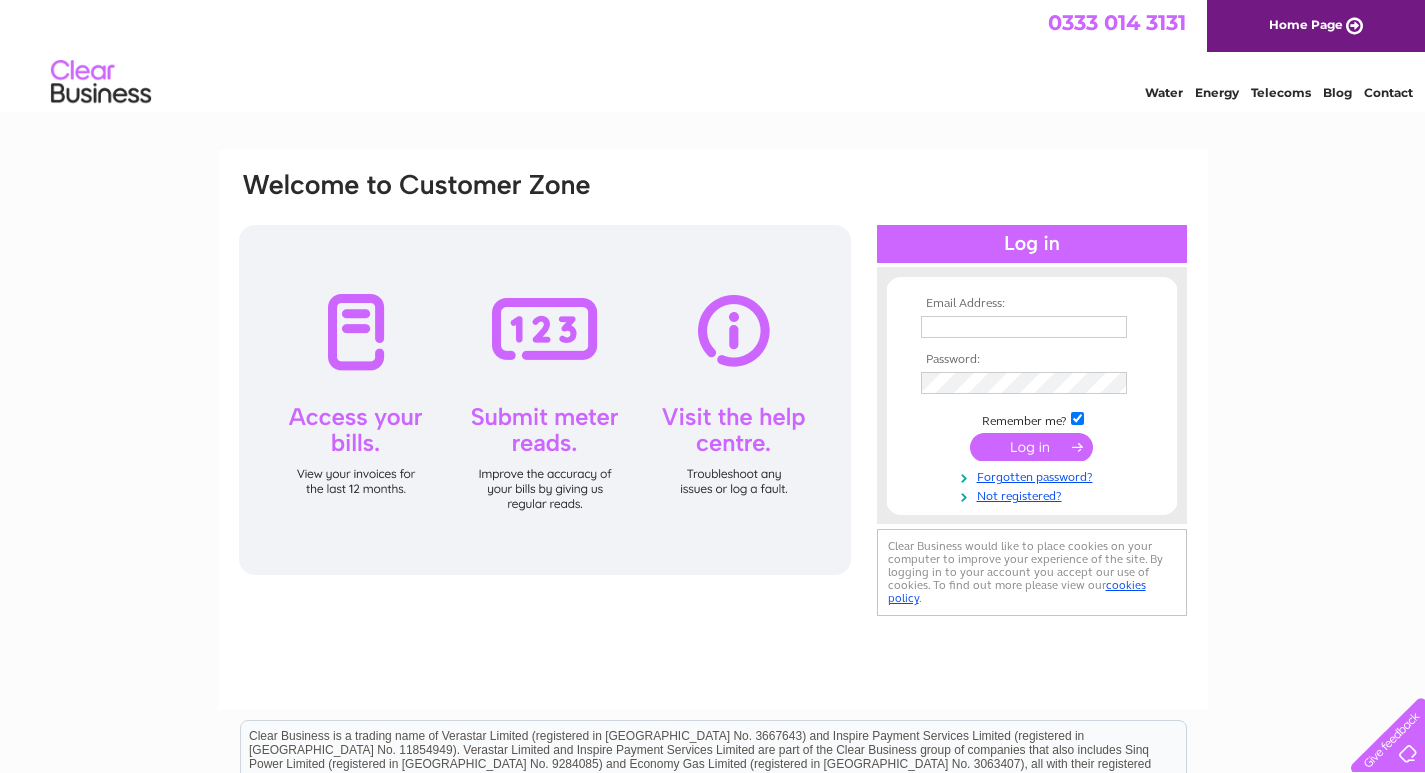 scroll, scrollTop: 0, scrollLeft: 0, axis: both 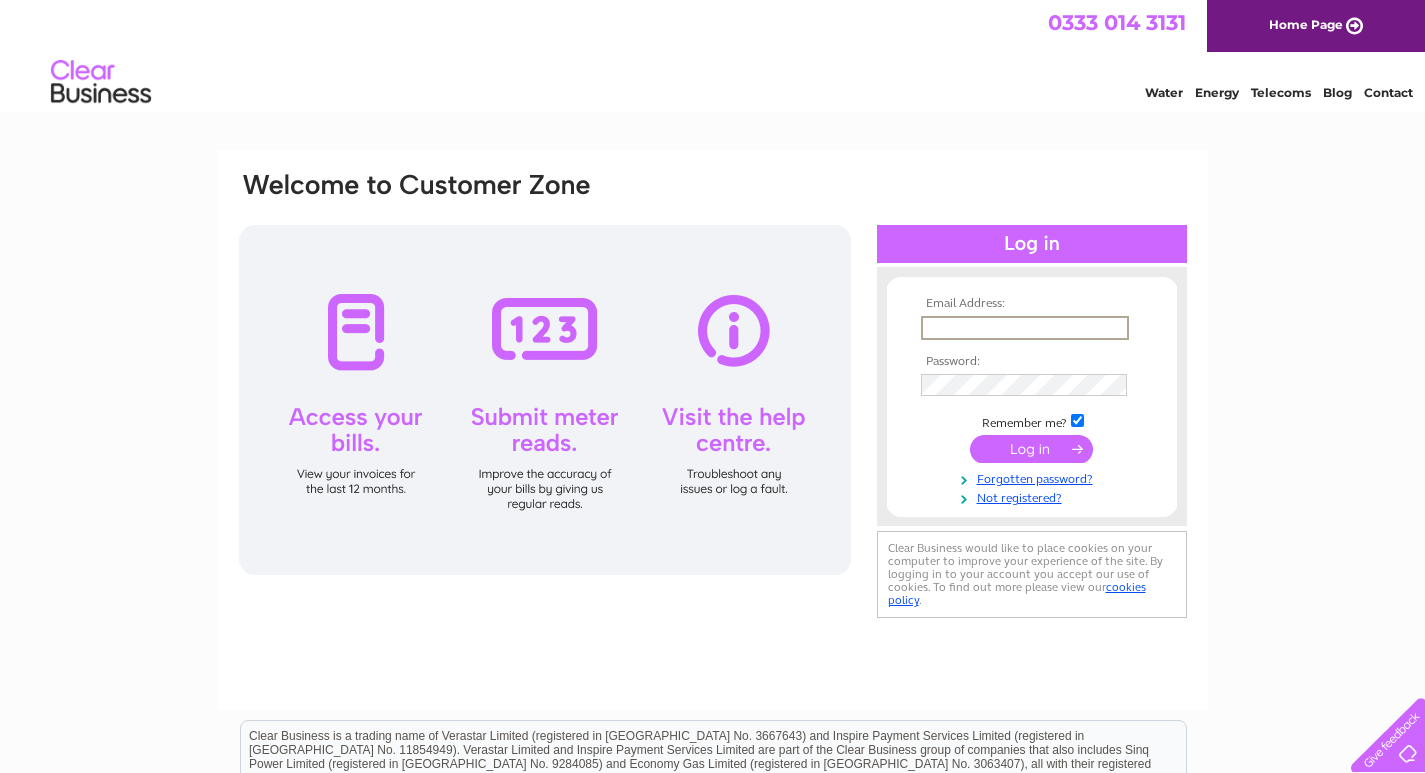 click at bounding box center (1025, 328) 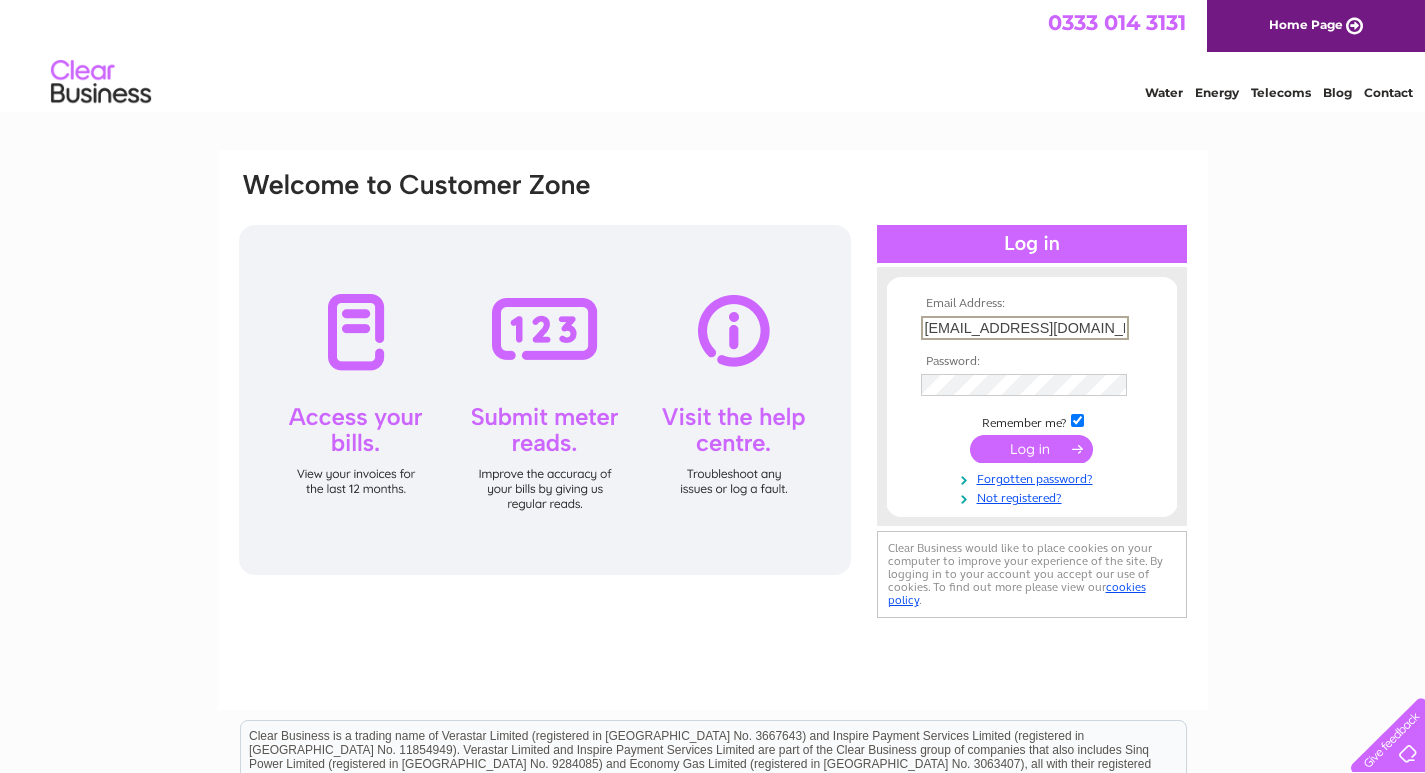 type on "dgopticians07@hotmail.com" 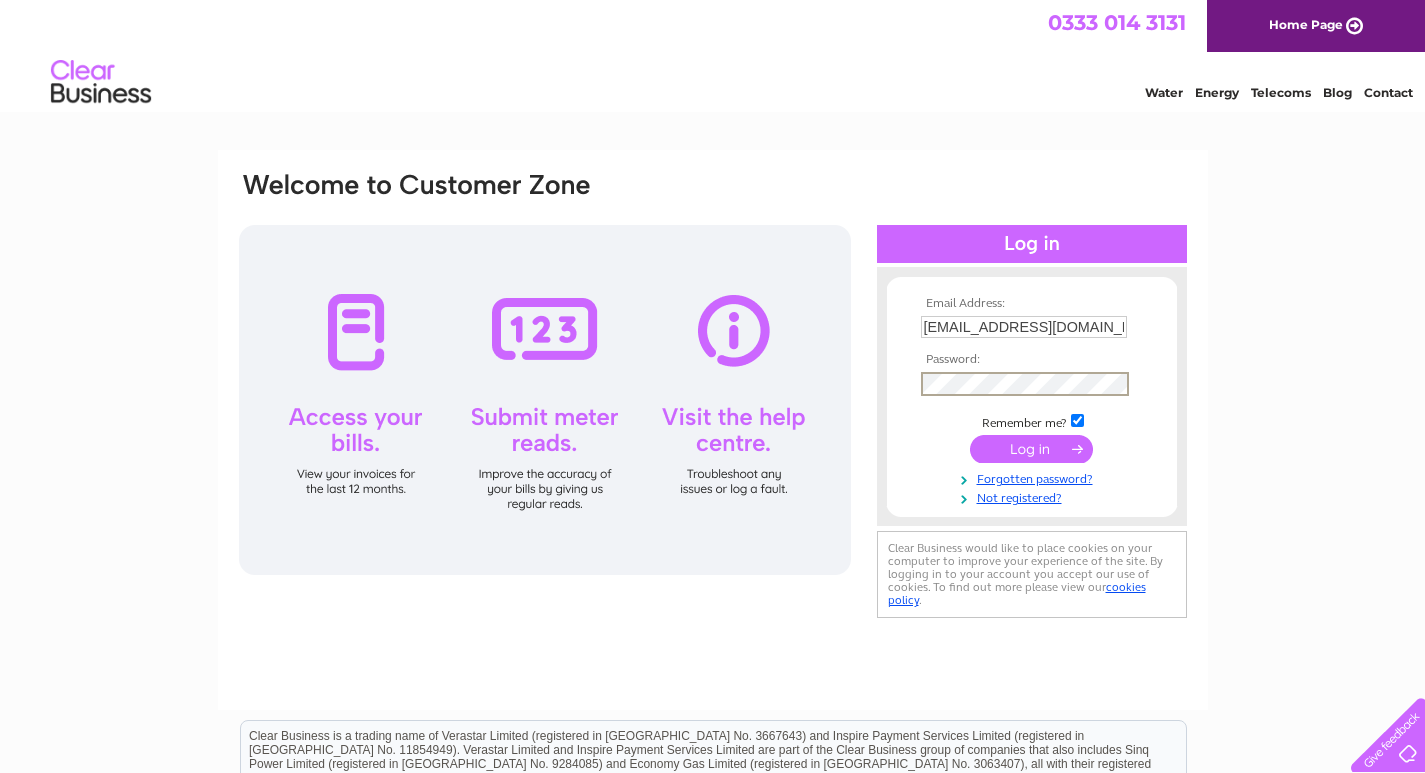 click at bounding box center [1031, 449] 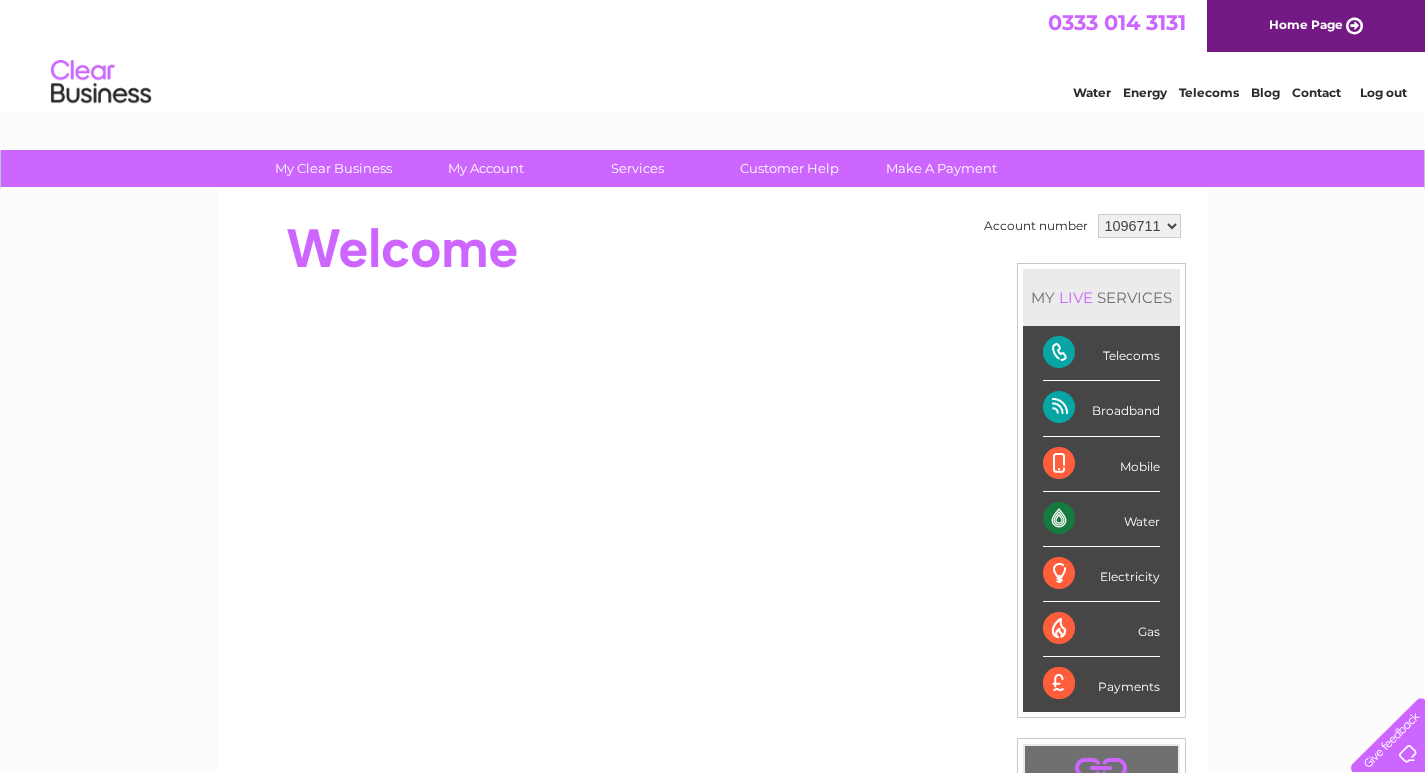 scroll, scrollTop: 0, scrollLeft: 0, axis: both 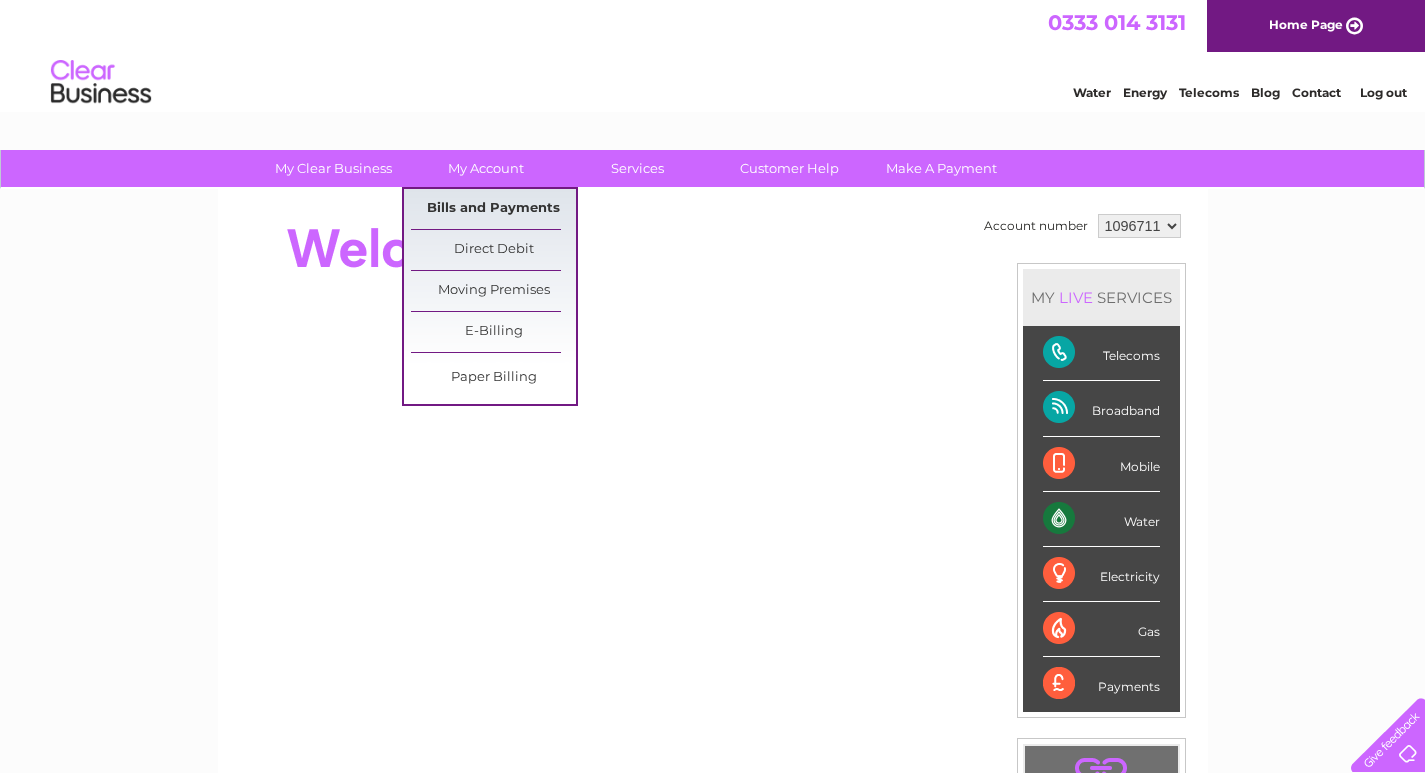 click on "Bills and Payments" at bounding box center (493, 209) 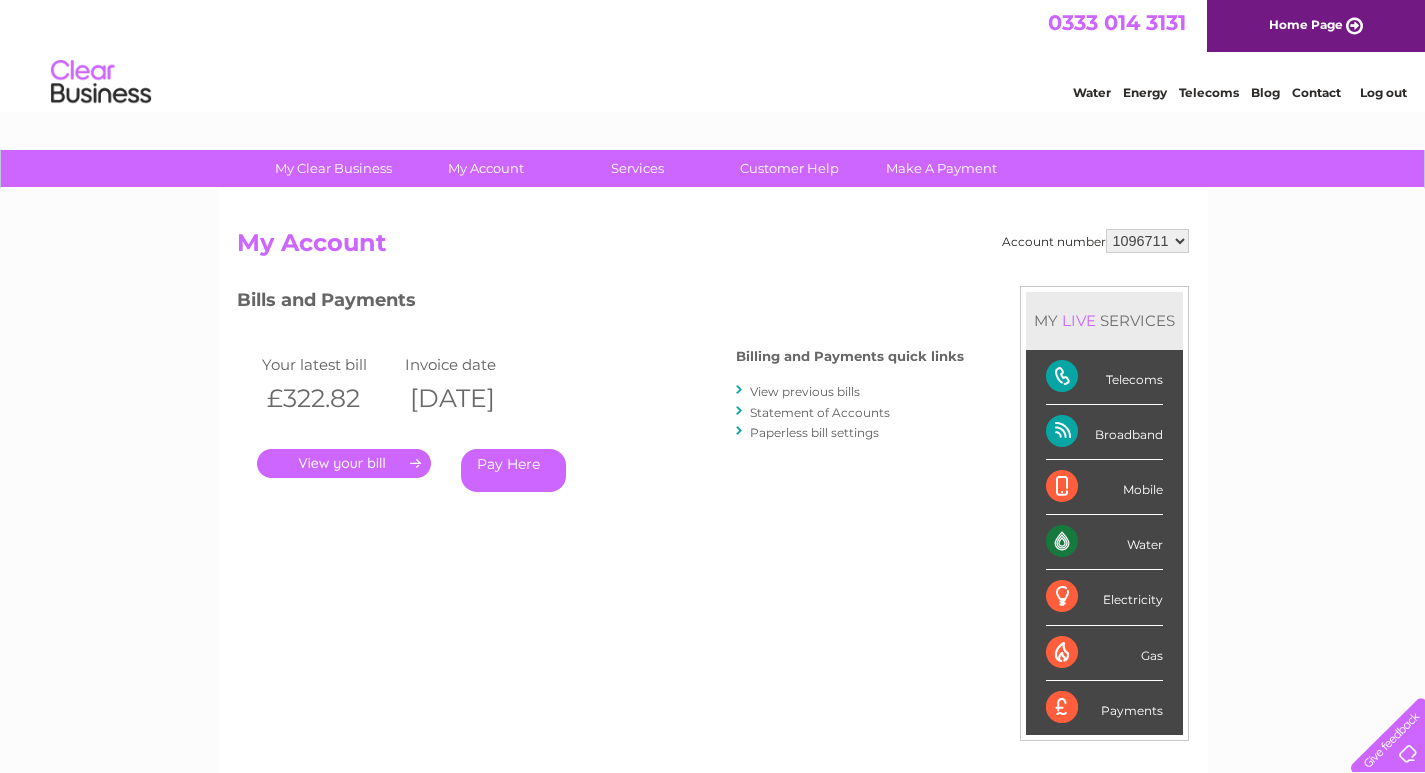 scroll, scrollTop: 0, scrollLeft: 0, axis: both 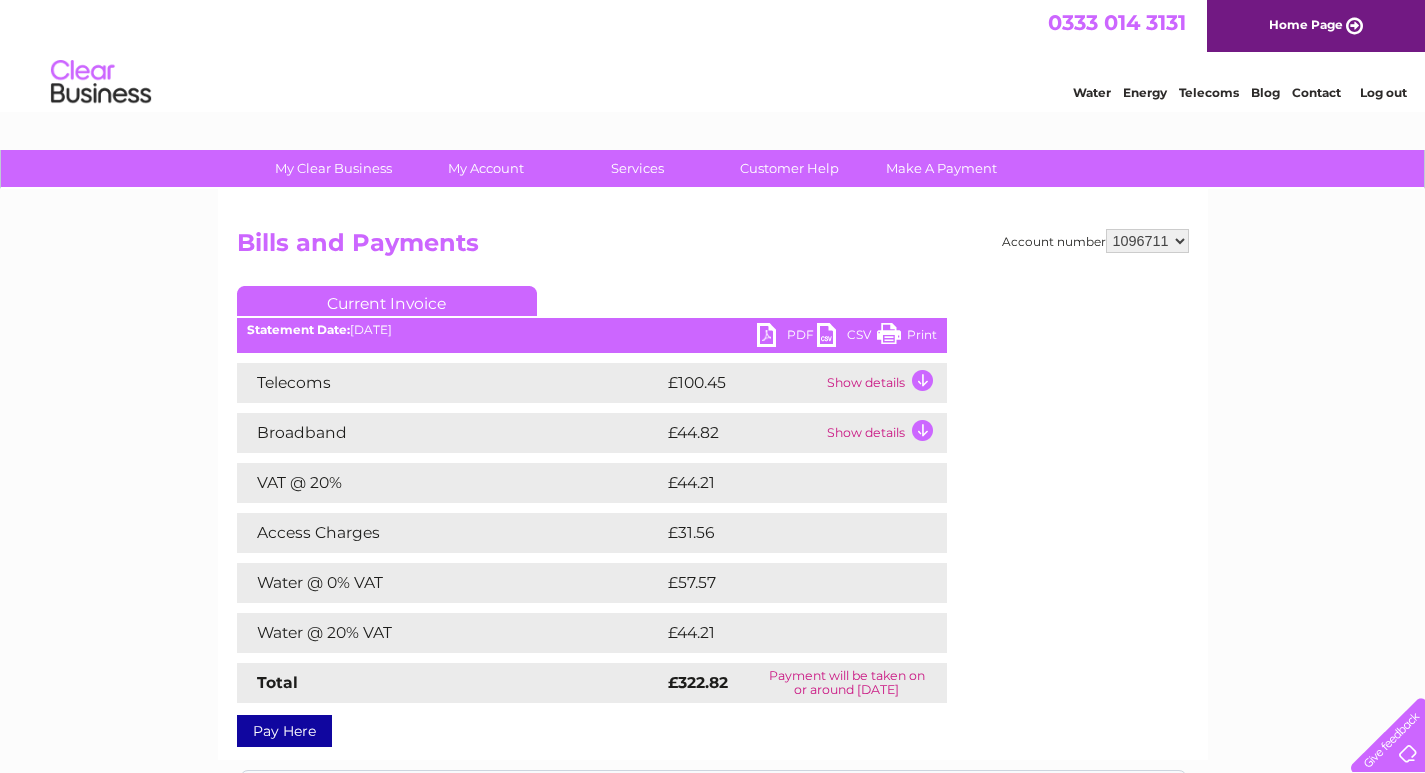 click on "Print" at bounding box center [907, 337] 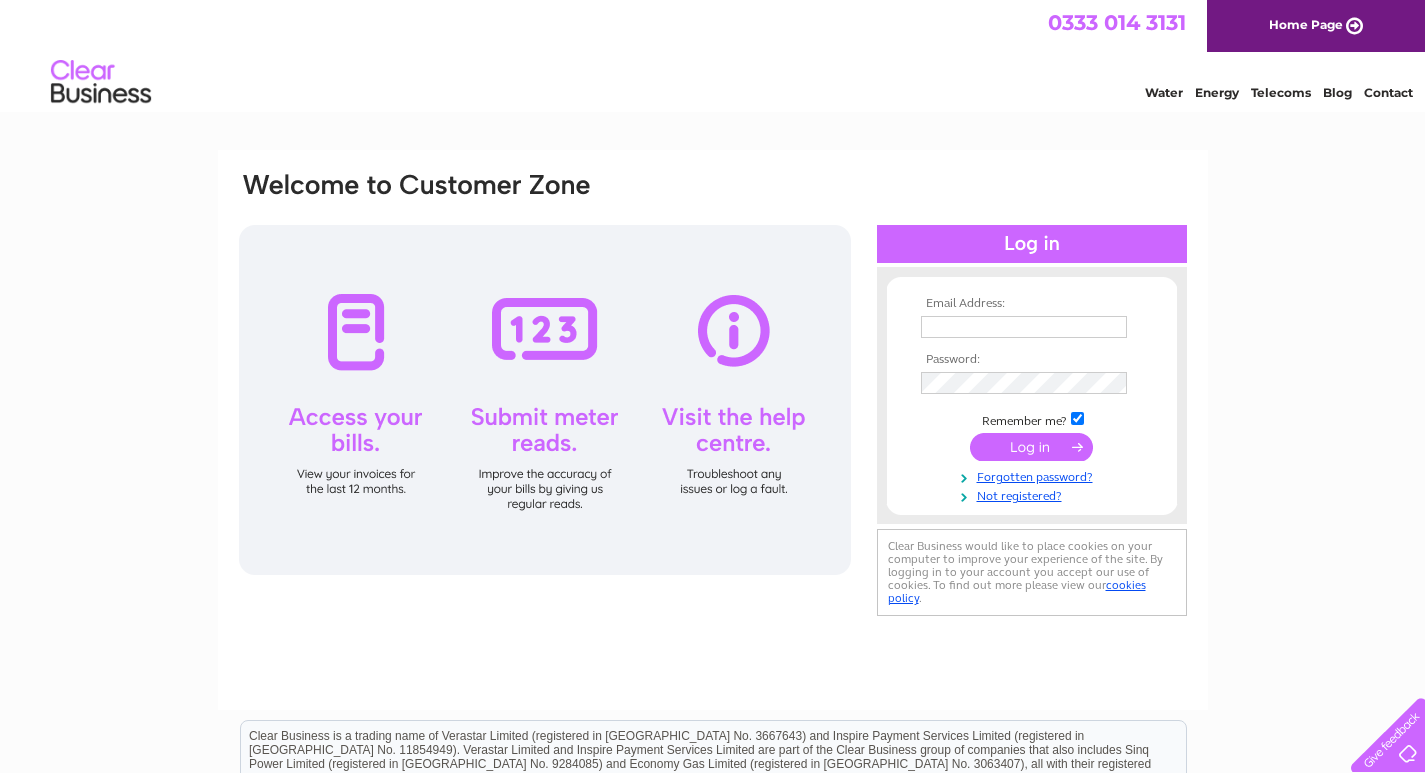 scroll, scrollTop: 0, scrollLeft: 0, axis: both 